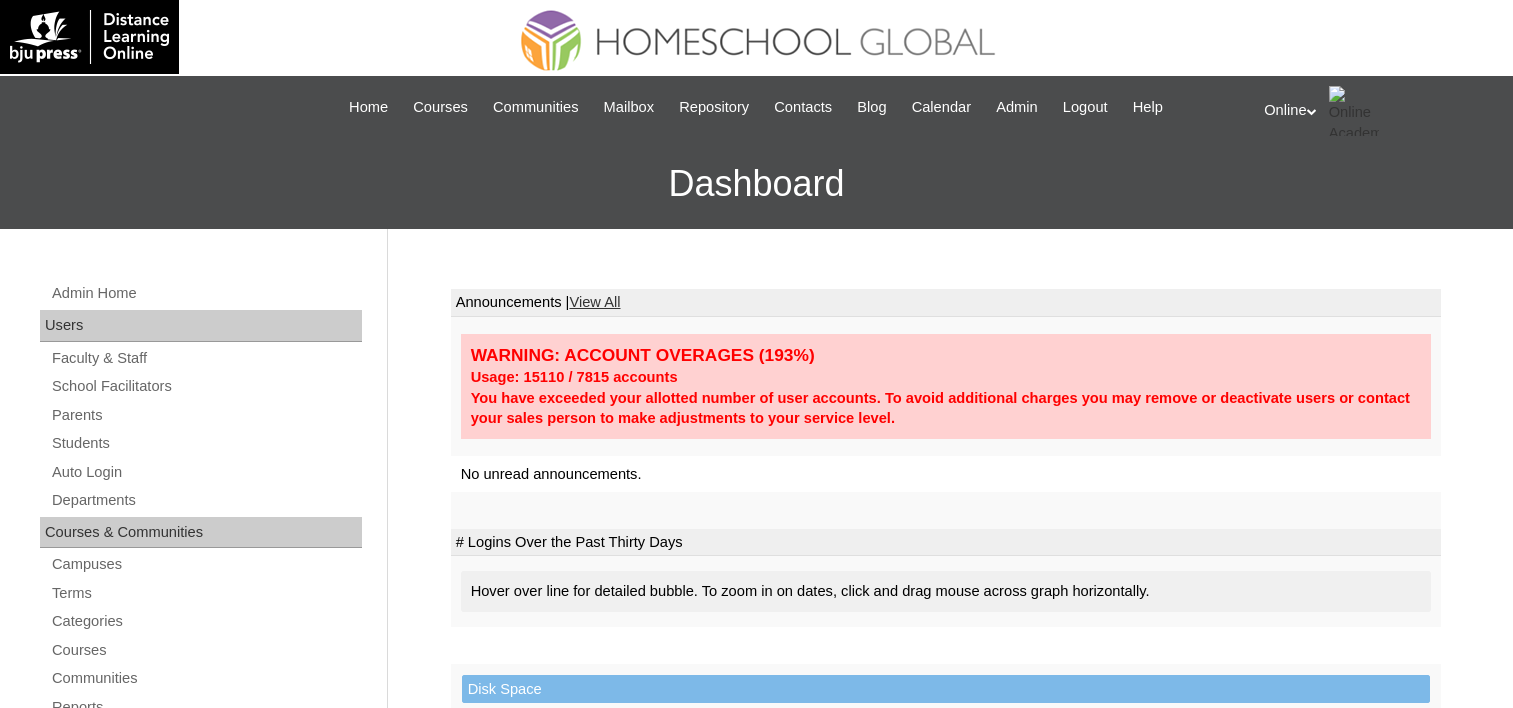 scroll, scrollTop: 0, scrollLeft: 0, axis: both 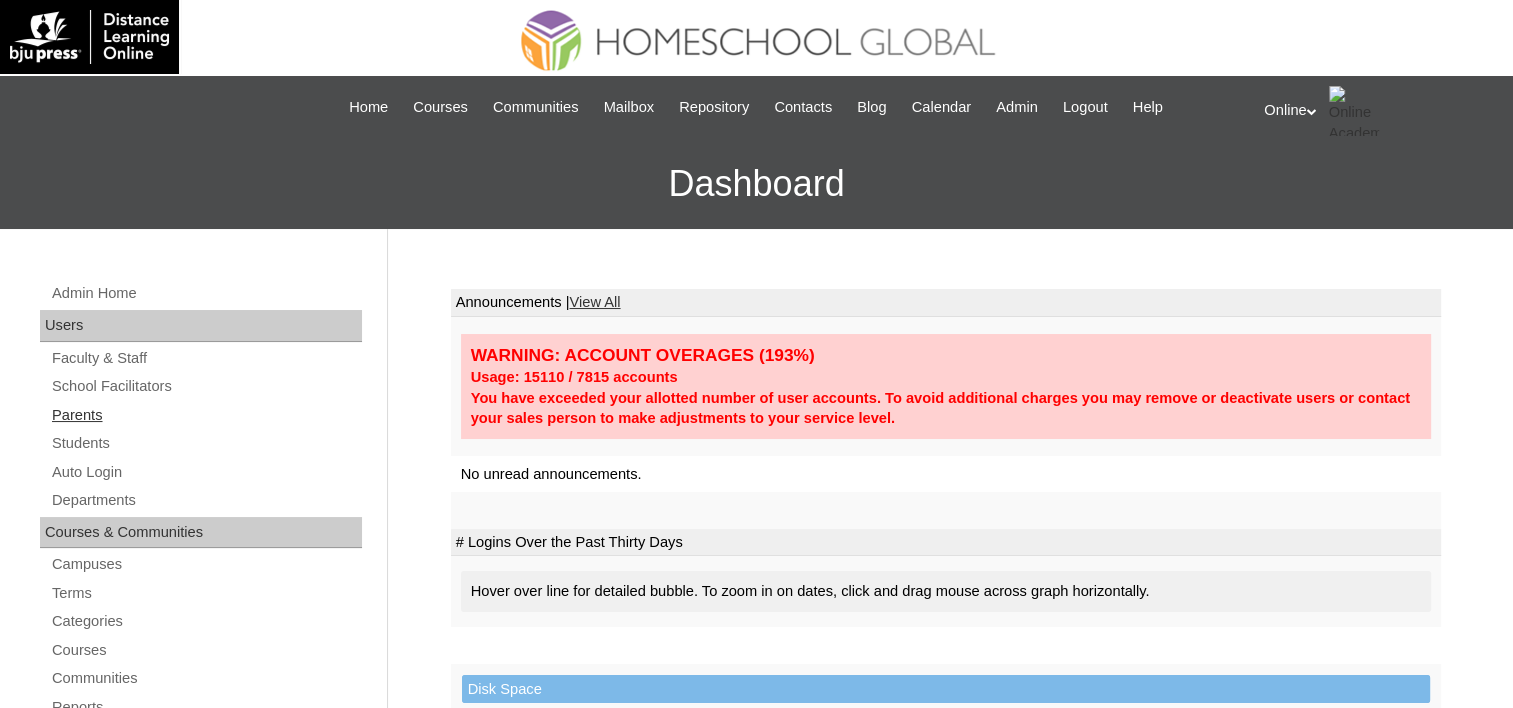 click on "Parents" at bounding box center (206, 415) 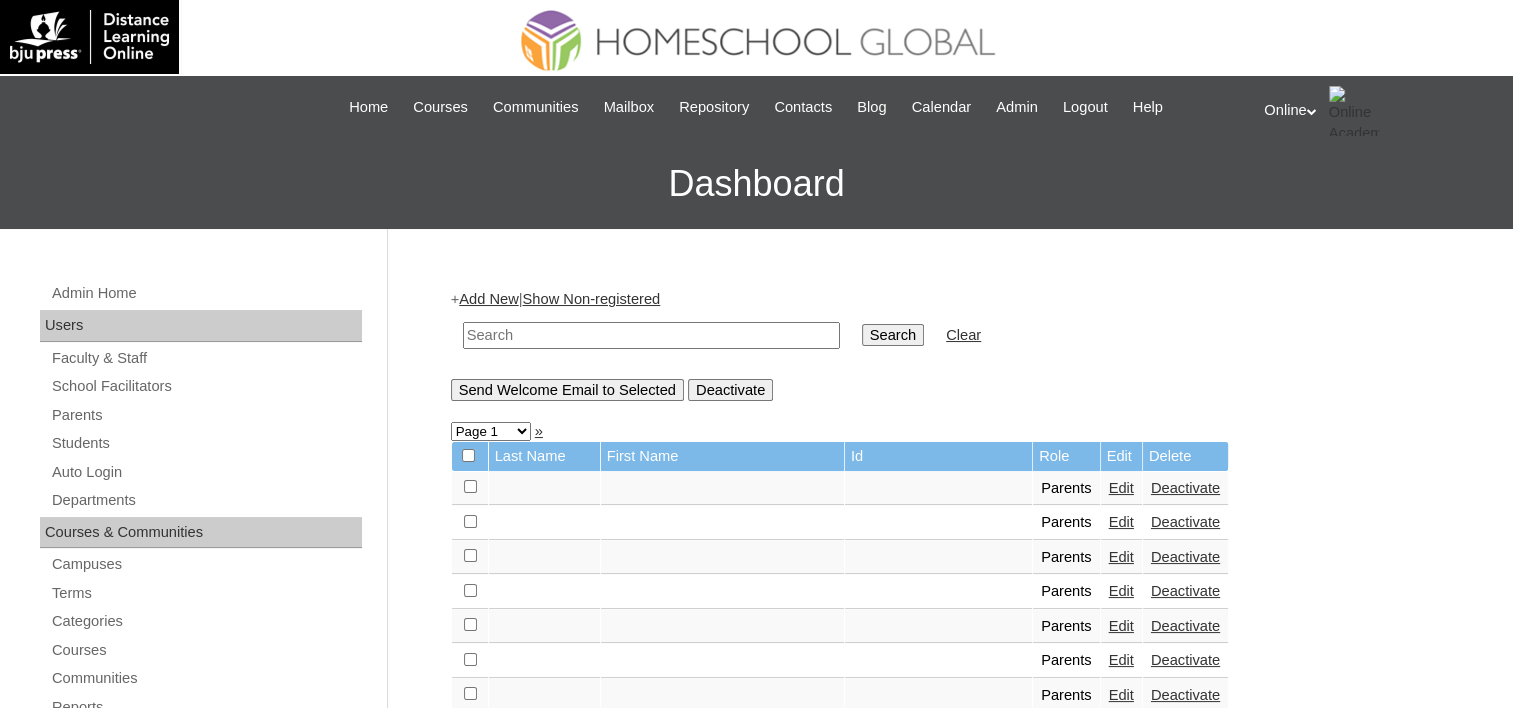 scroll, scrollTop: 100, scrollLeft: 0, axis: vertical 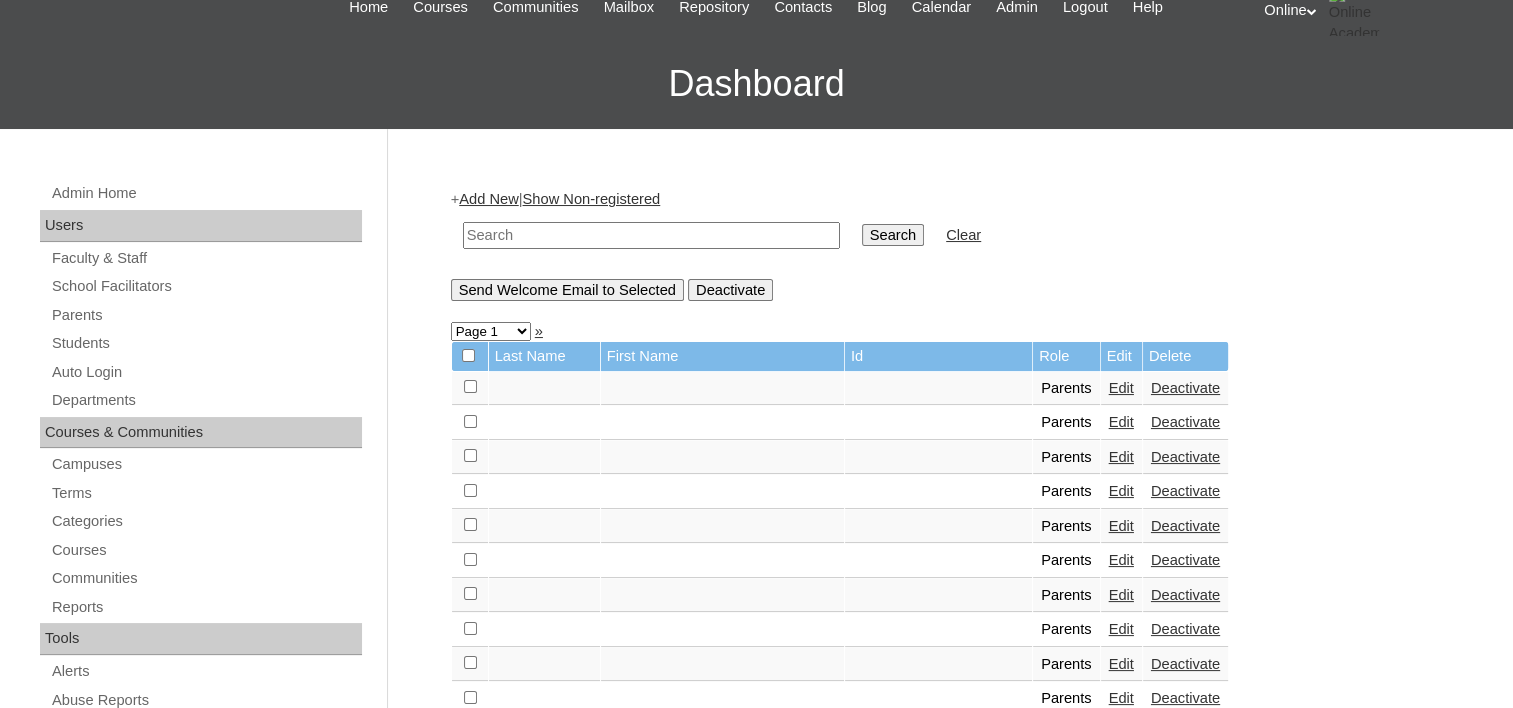 click on "Add New" at bounding box center [488, 199] 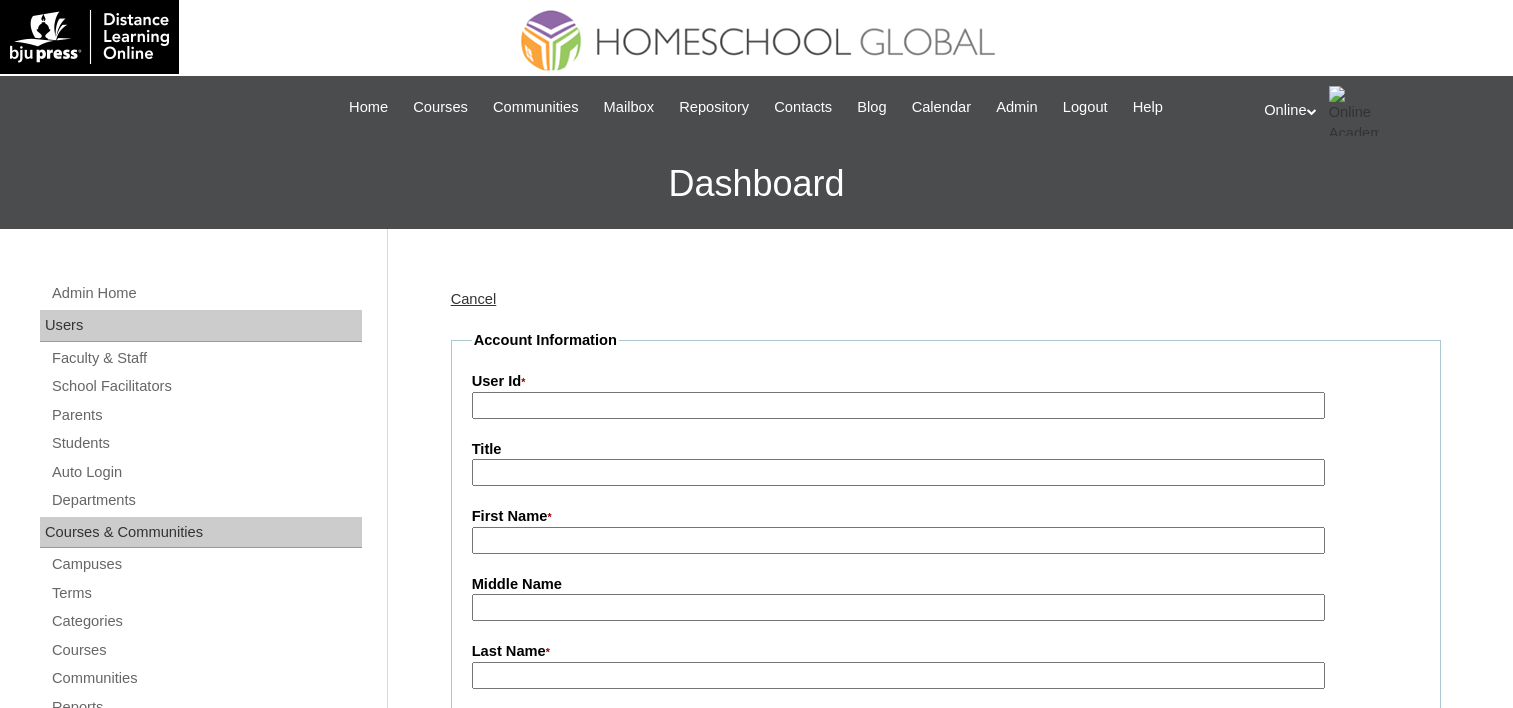 scroll, scrollTop: 0, scrollLeft: 0, axis: both 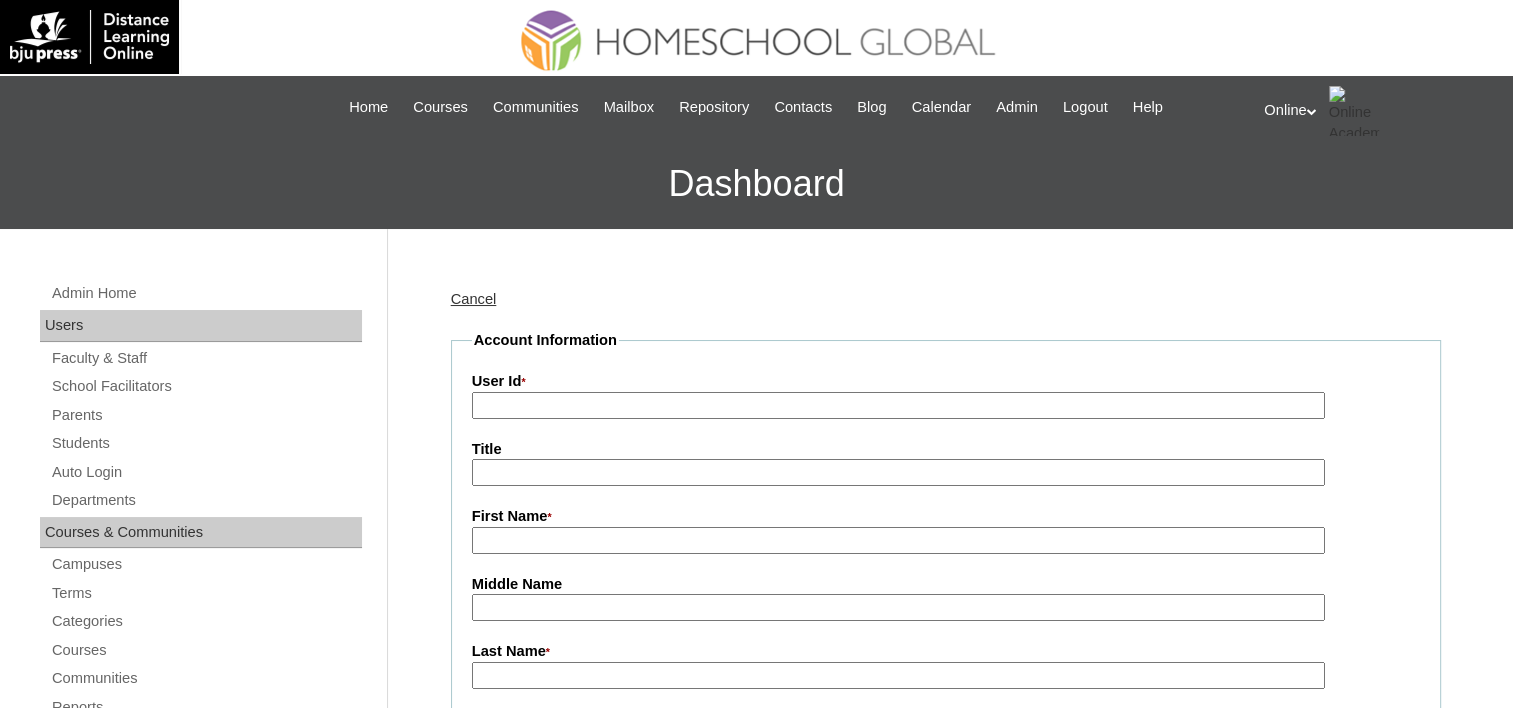 click on "User Id  *" at bounding box center (898, 405) 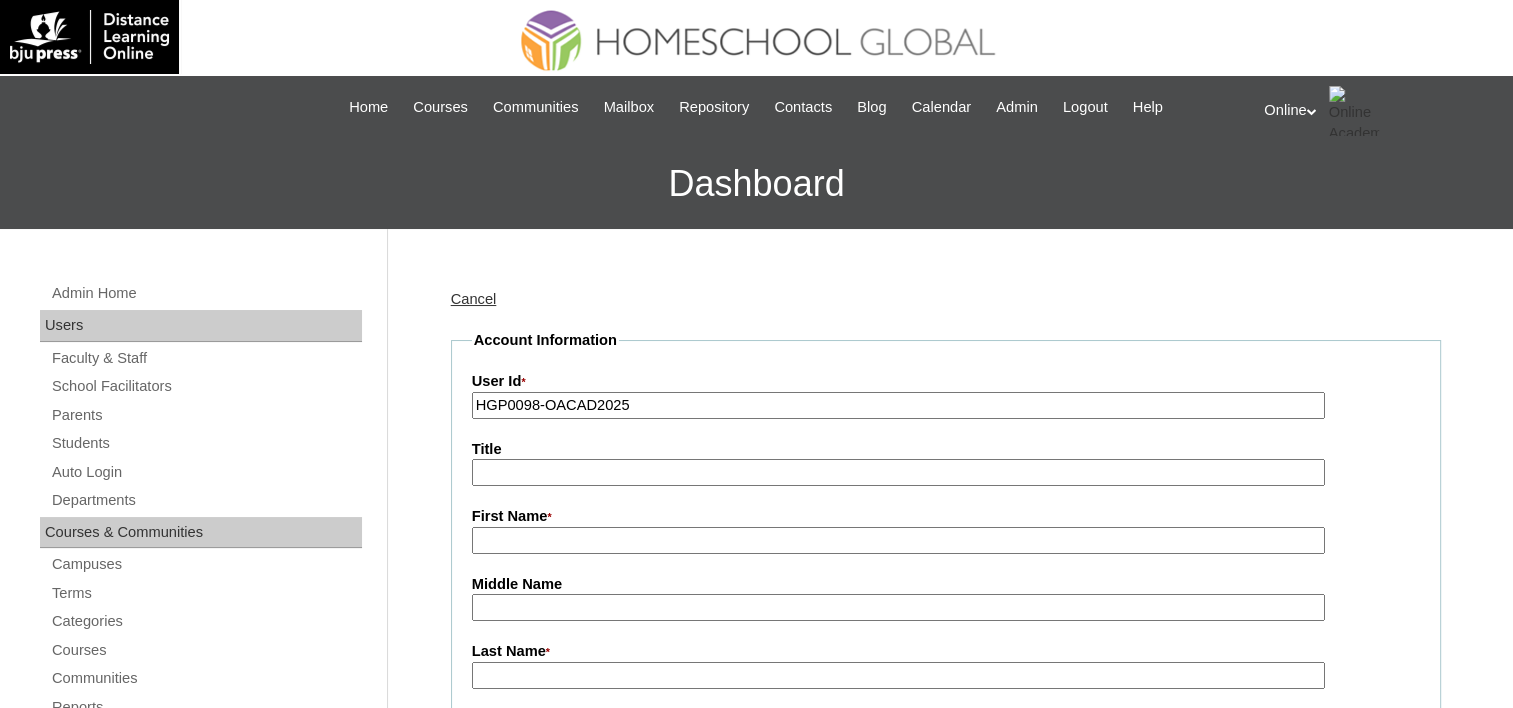 type on "HGP0098-OACAD2025" 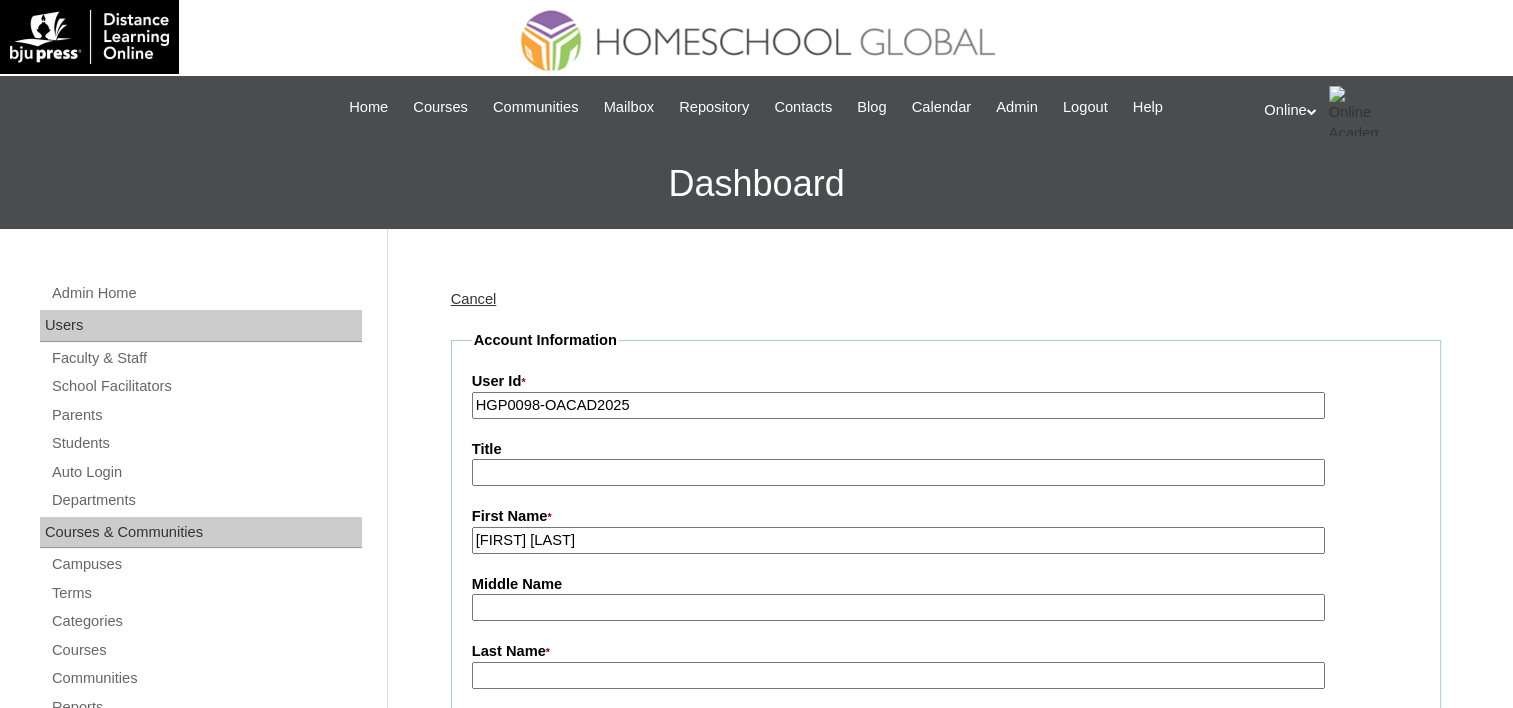 click on "E Roselynn Yu" at bounding box center [898, 540] 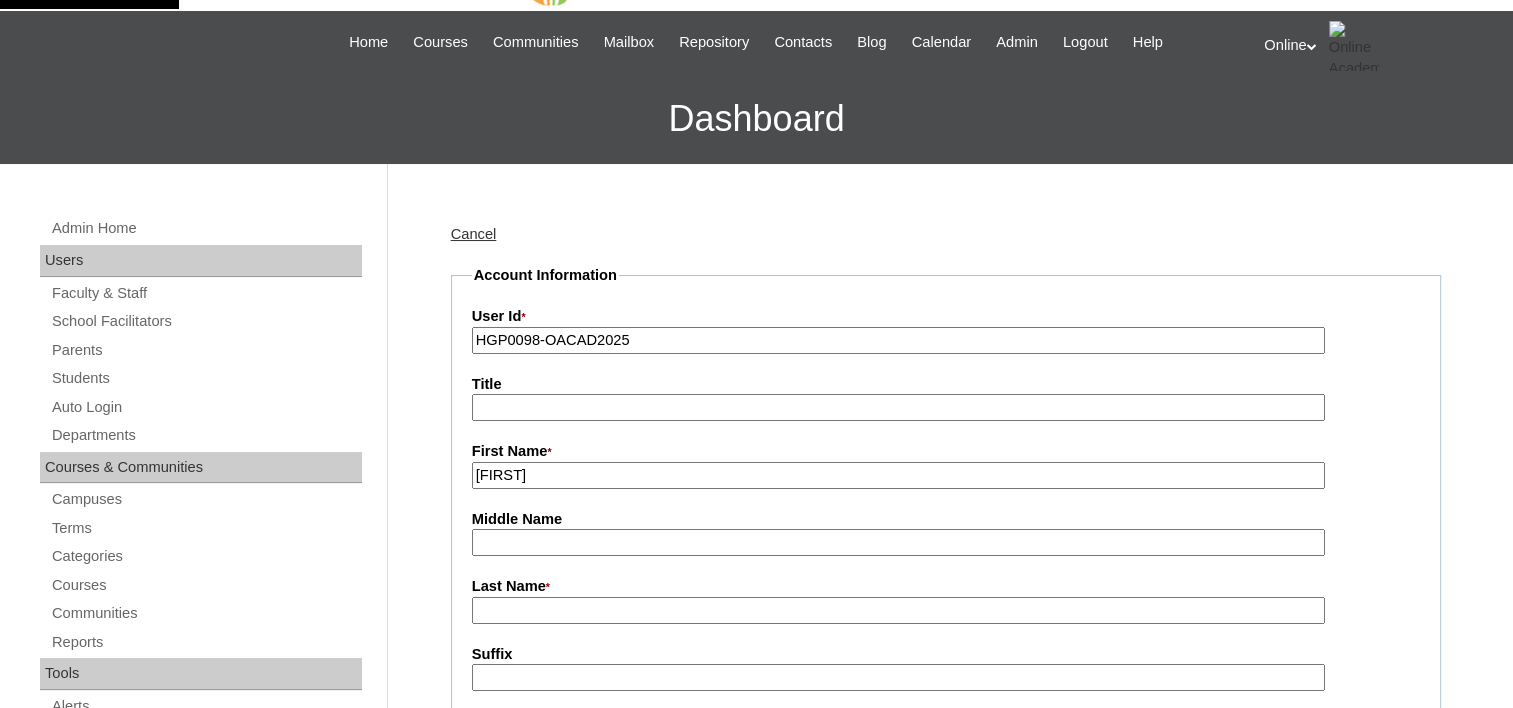 scroll, scrollTop: 100, scrollLeft: 0, axis: vertical 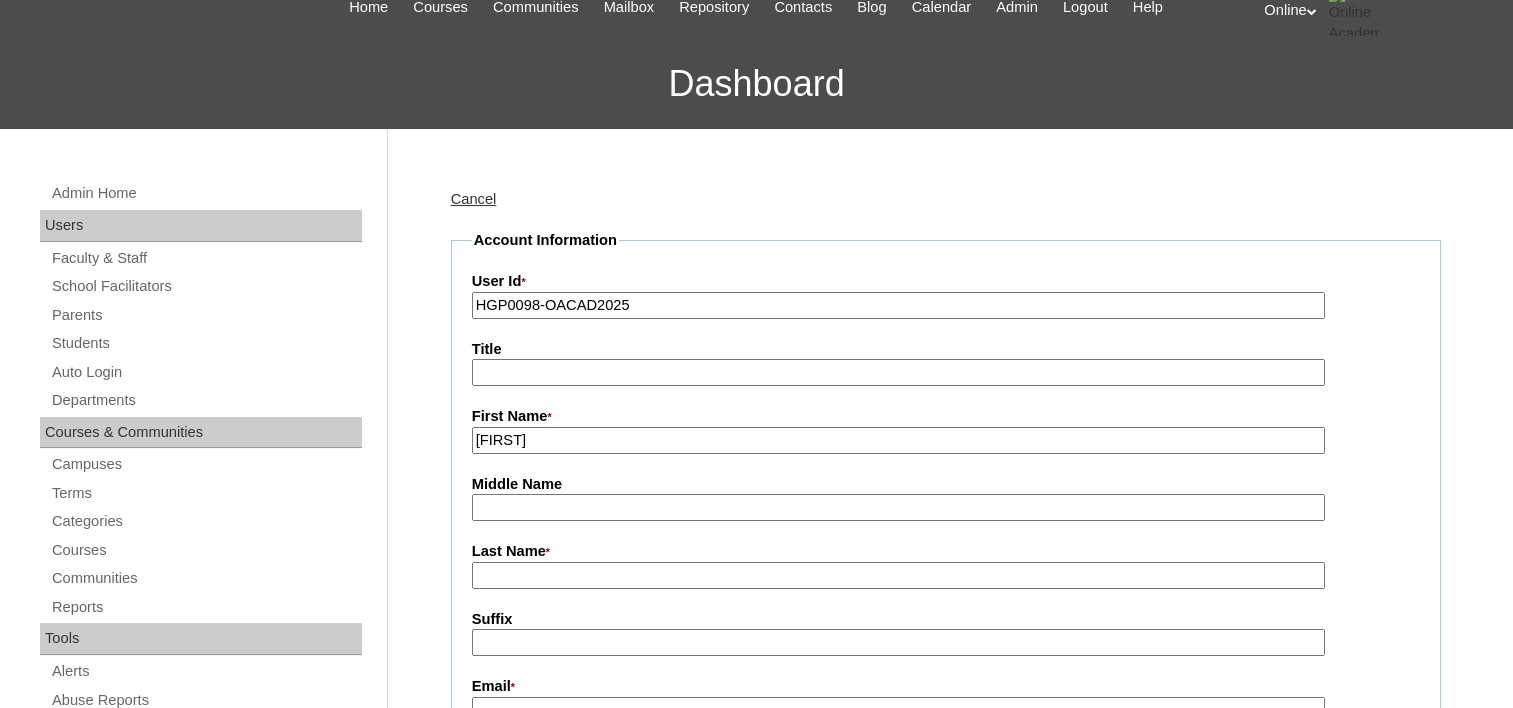type on "E Roselynn" 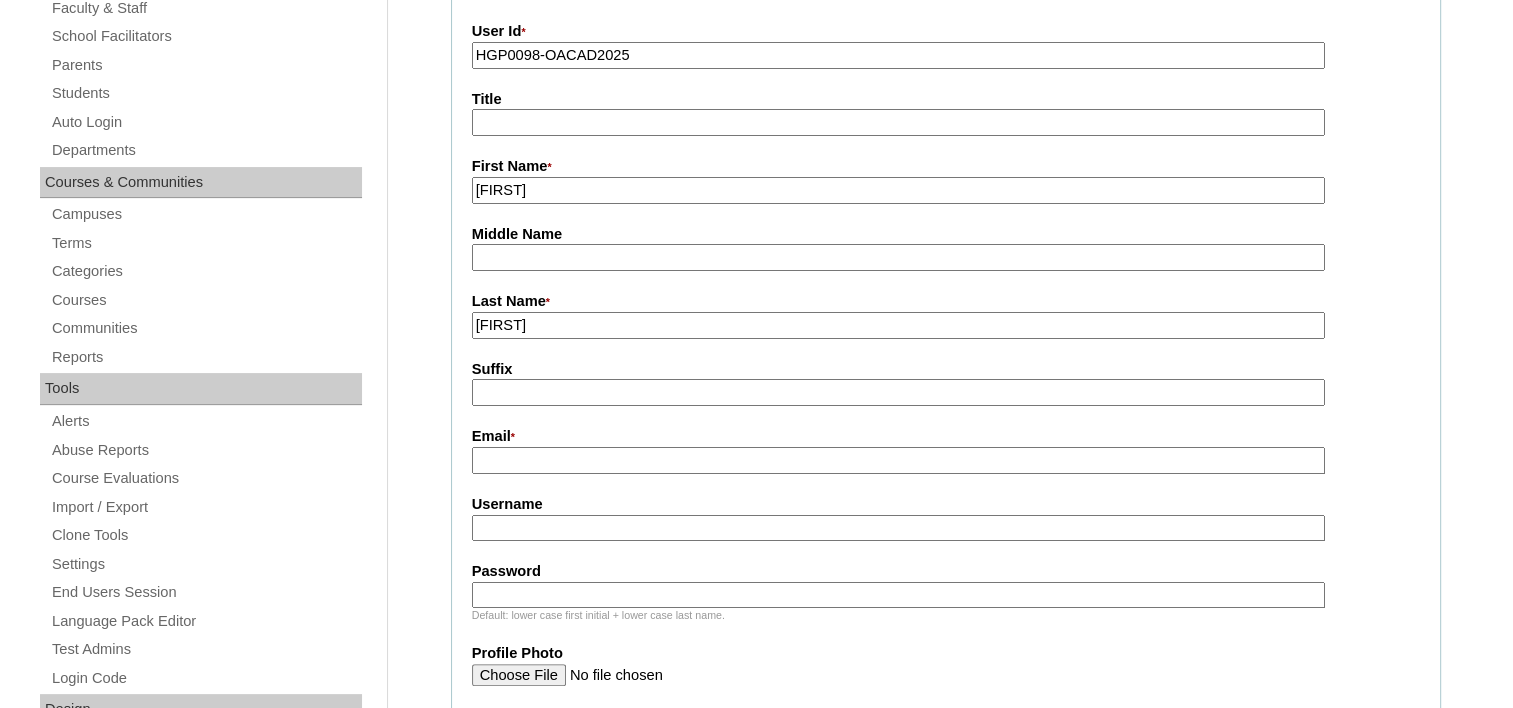 scroll, scrollTop: 400, scrollLeft: 0, axis: vertical 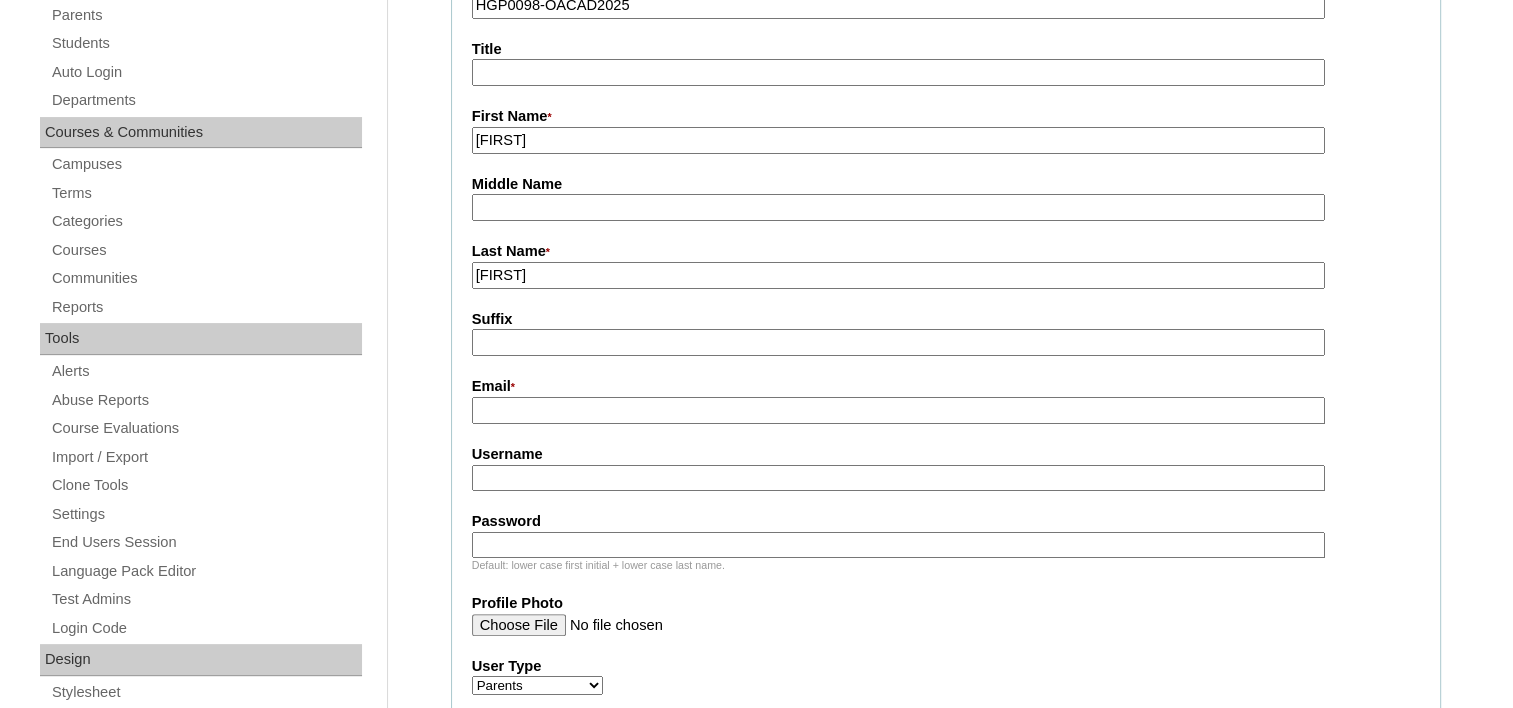type on "Yu" 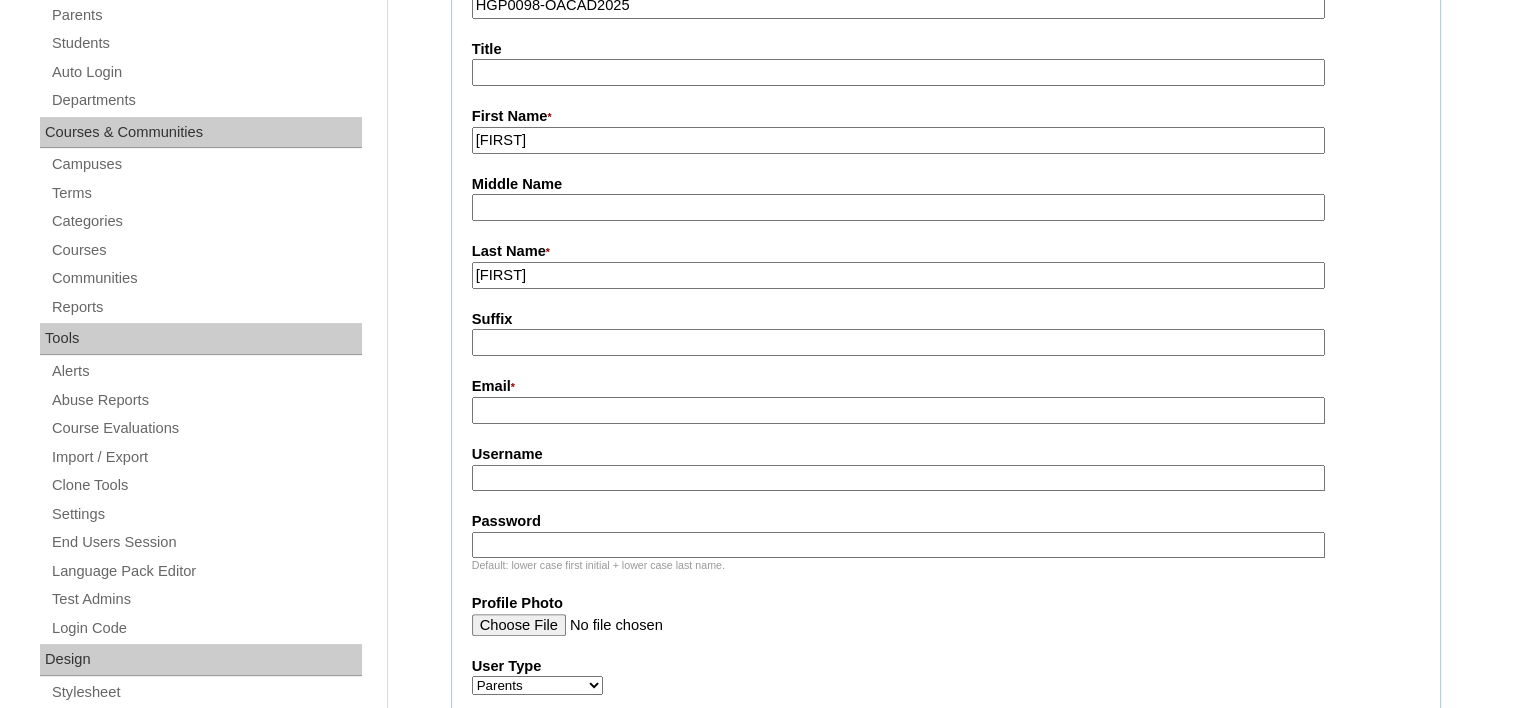 paste on "roselynnsison@gmail.com" 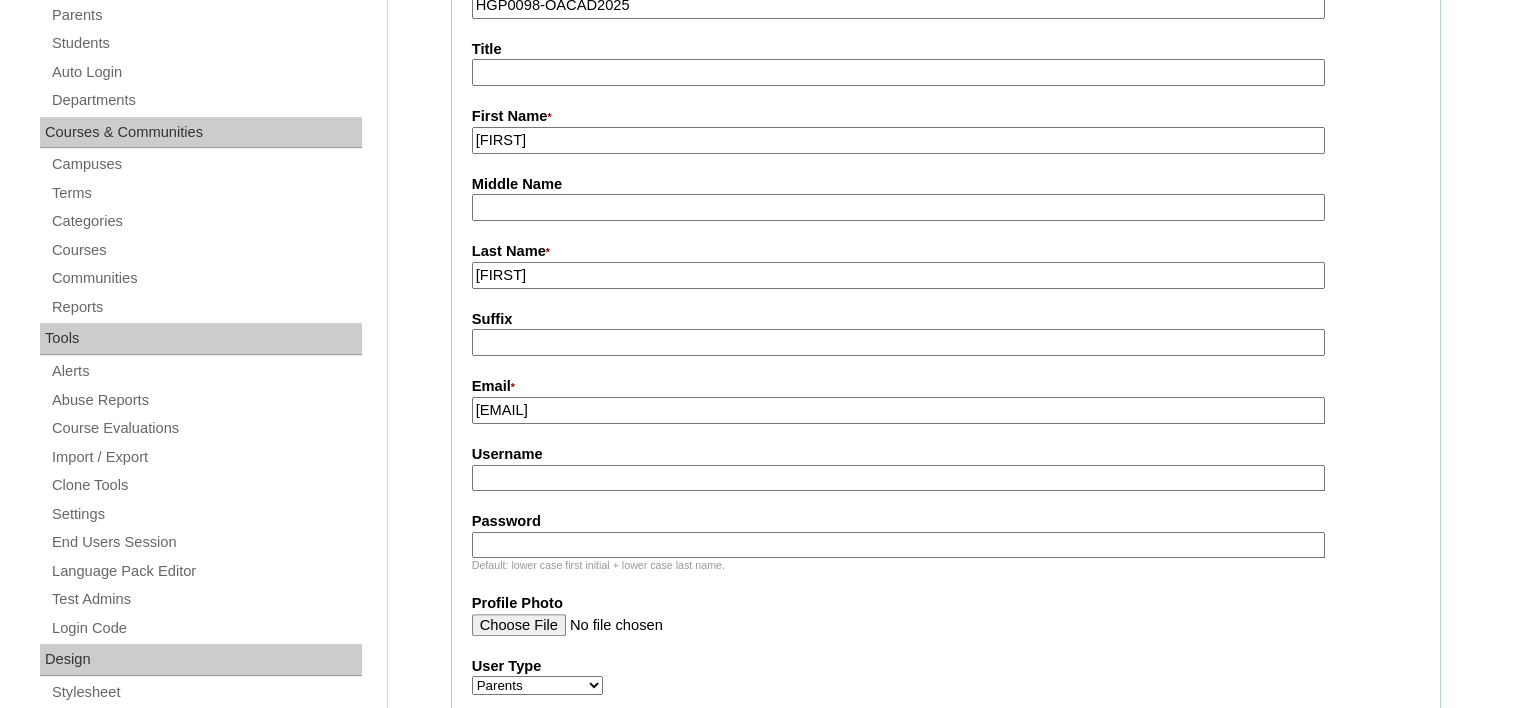type on "roselynnsison@gmail.com" 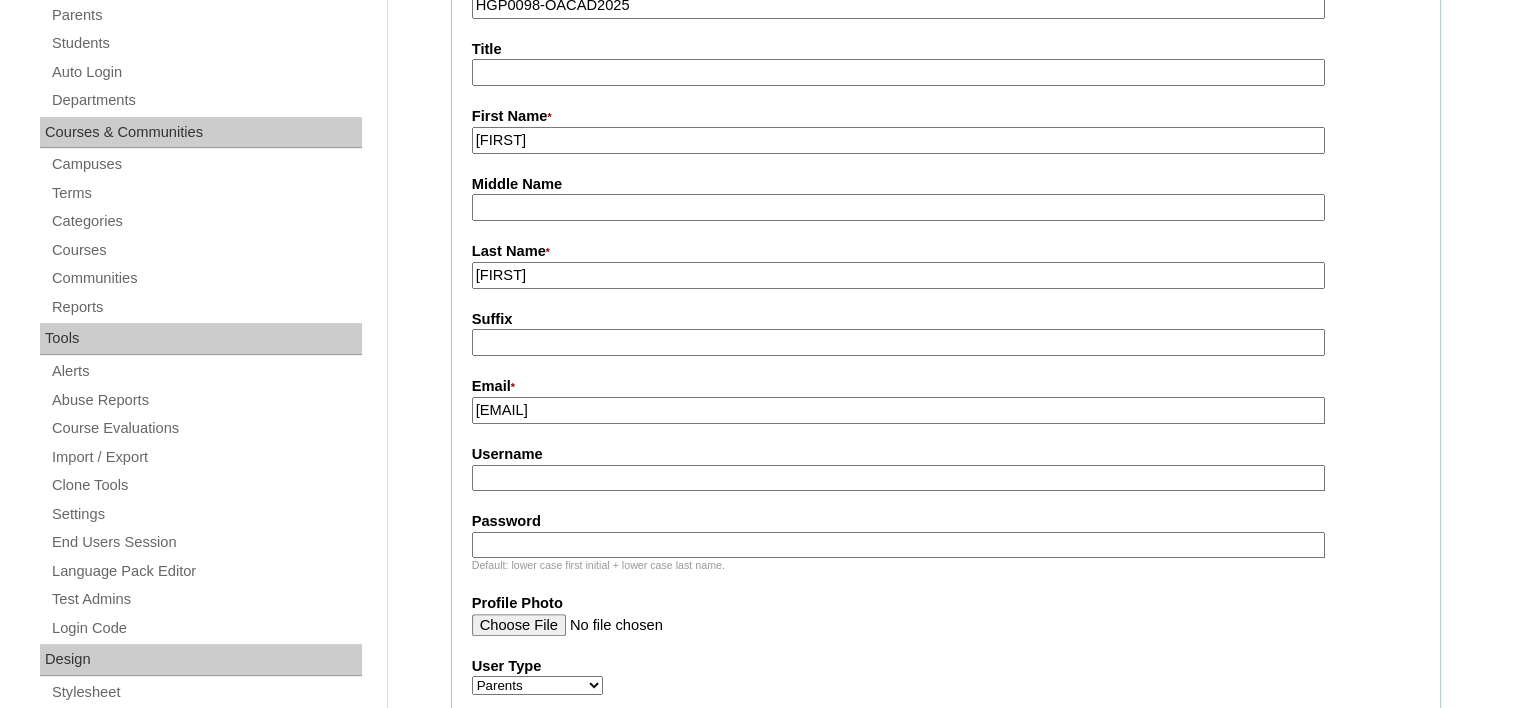 paste on "rose.yu2025" 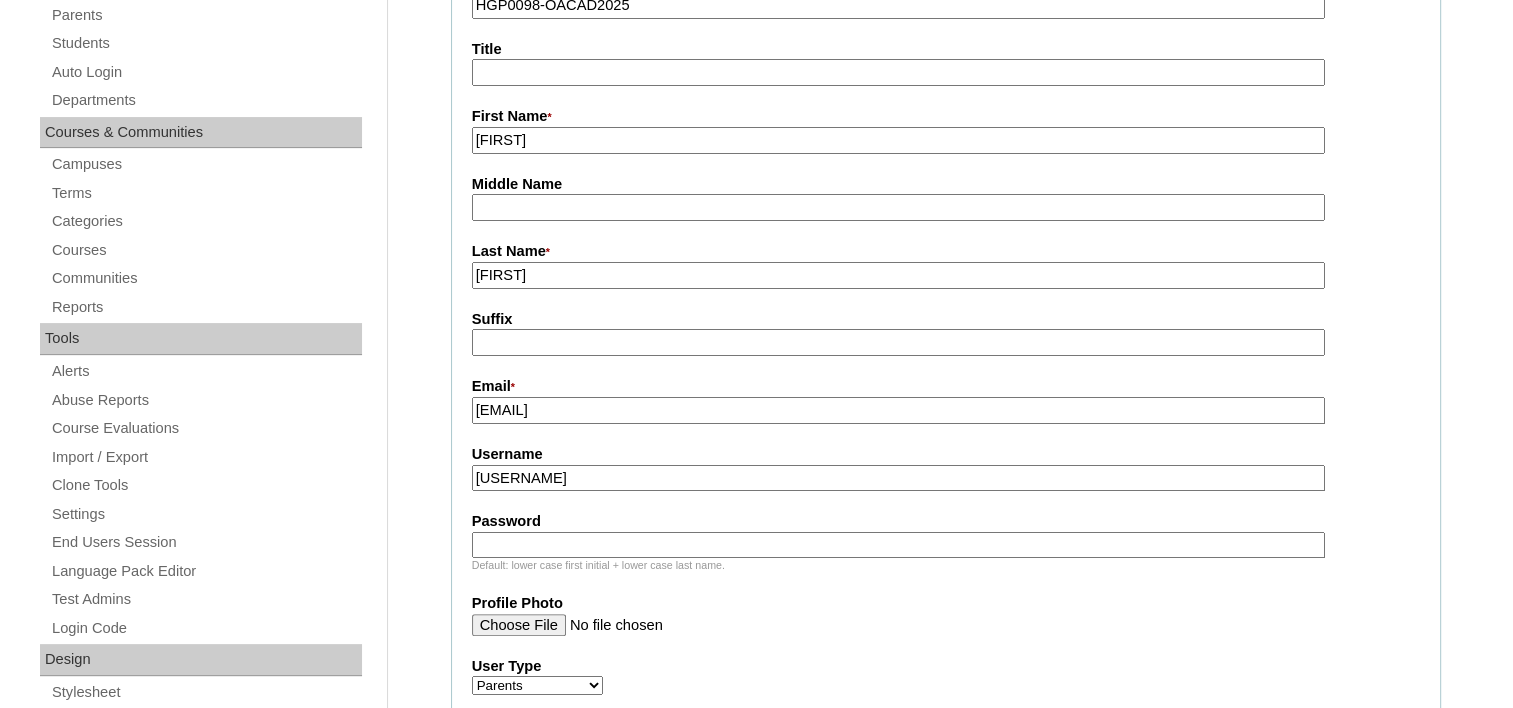 type on "rose.yu2025" 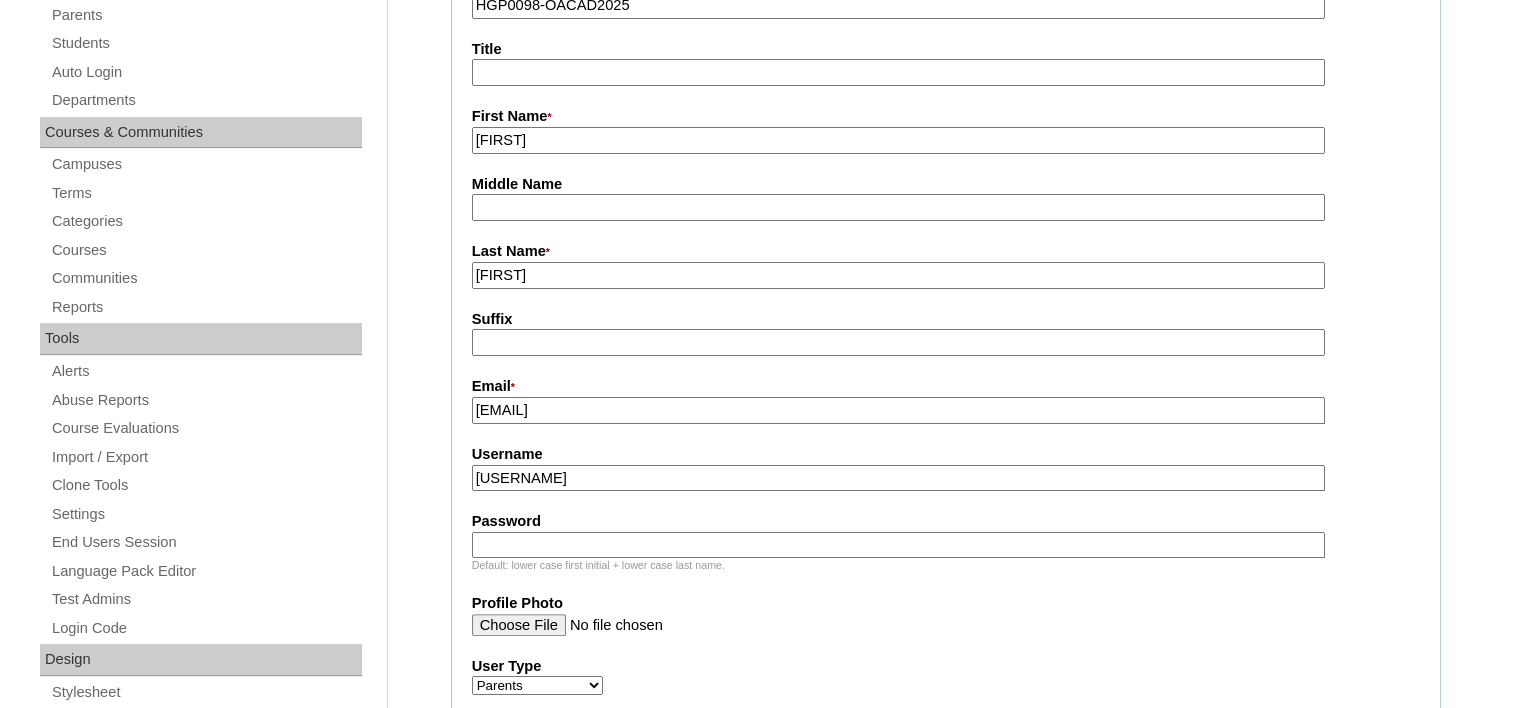 paste on "htDcf" 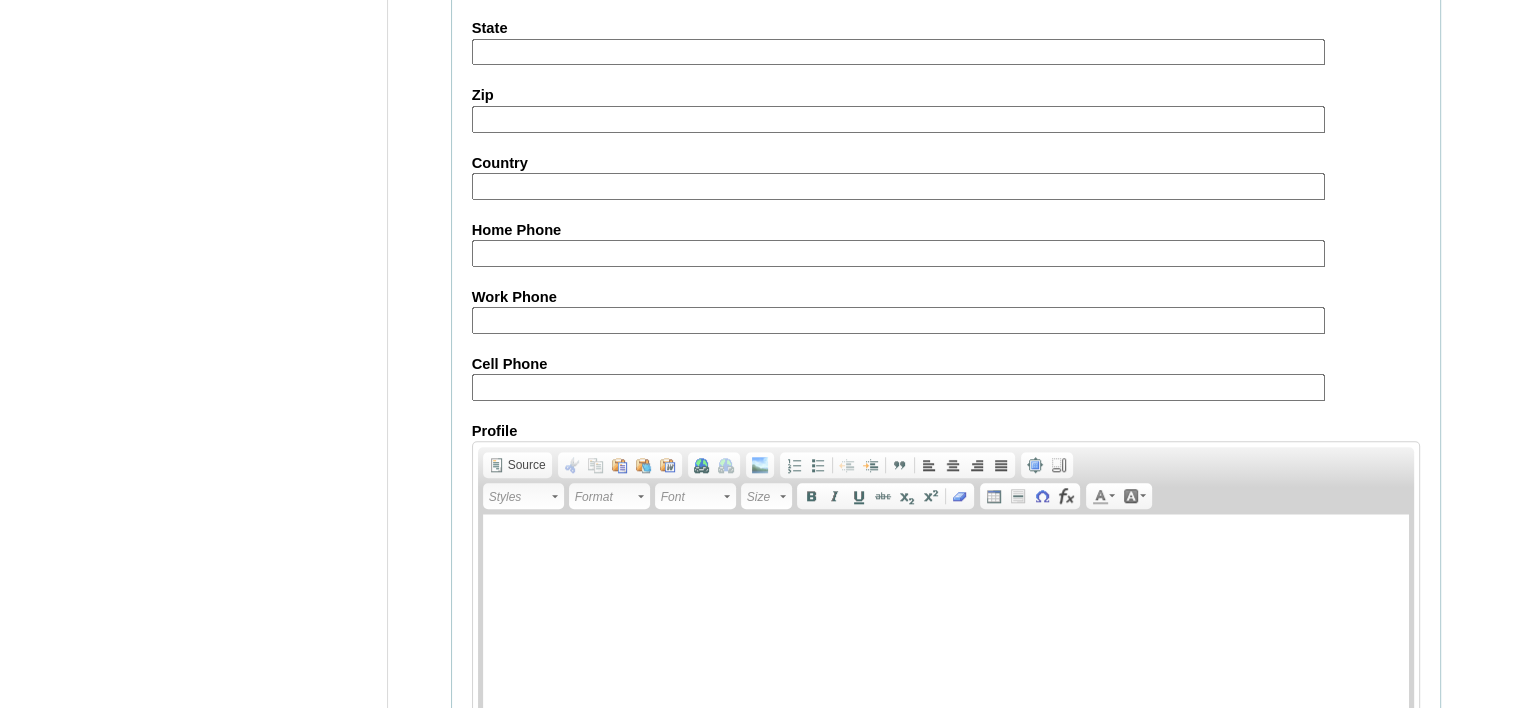 scroll, scrollTop: 1970, scrollLeft: 0, axis: vertical 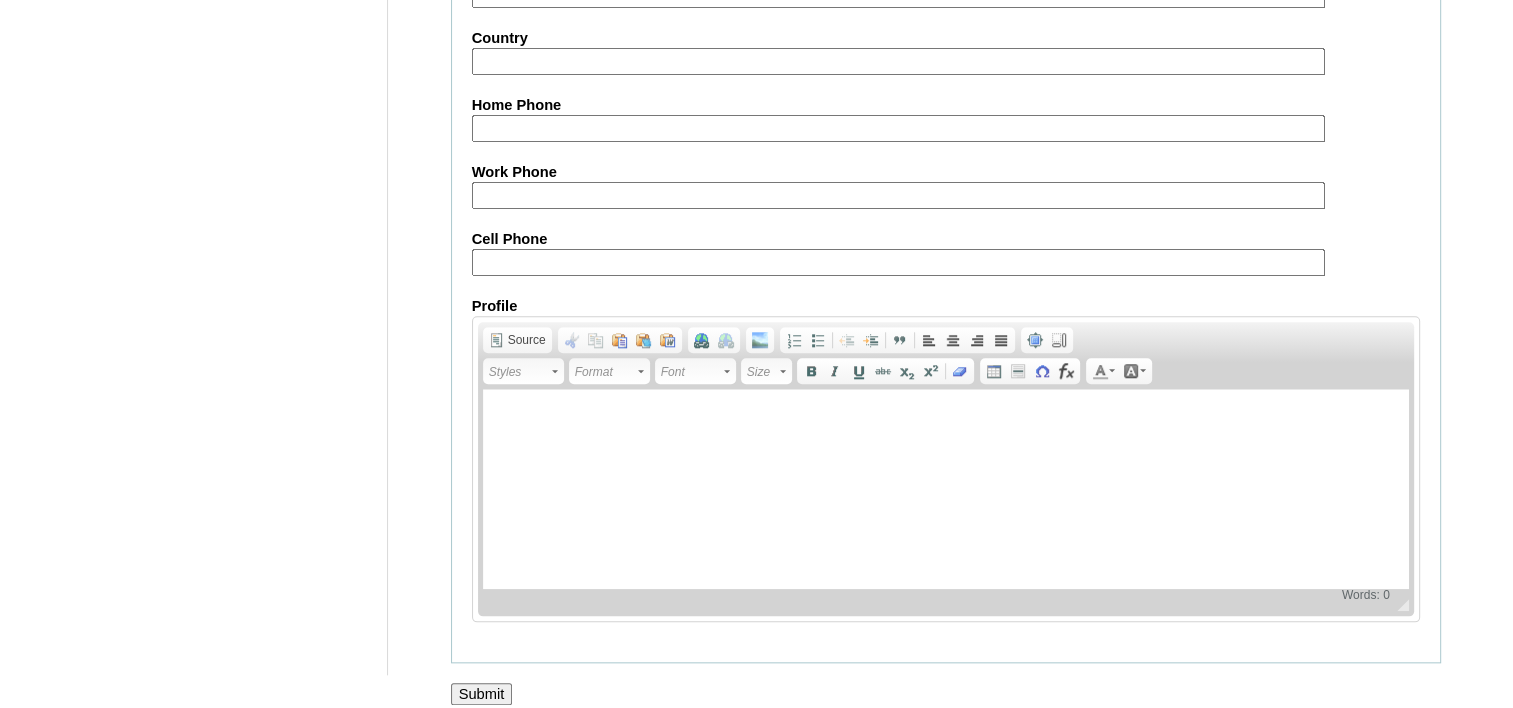 type on "htDcf" 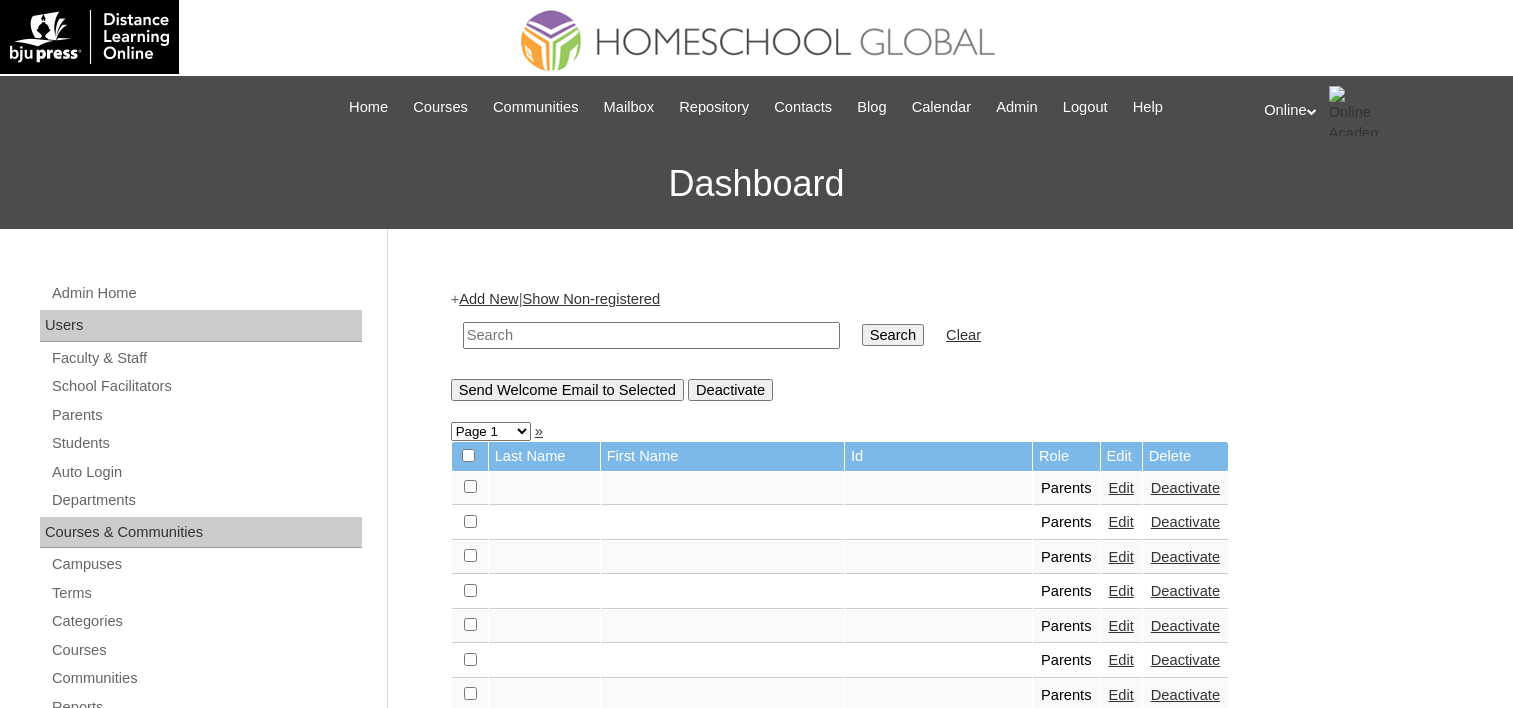 scroll, scrollTop: 0, scrollLeft: 0, axis: both 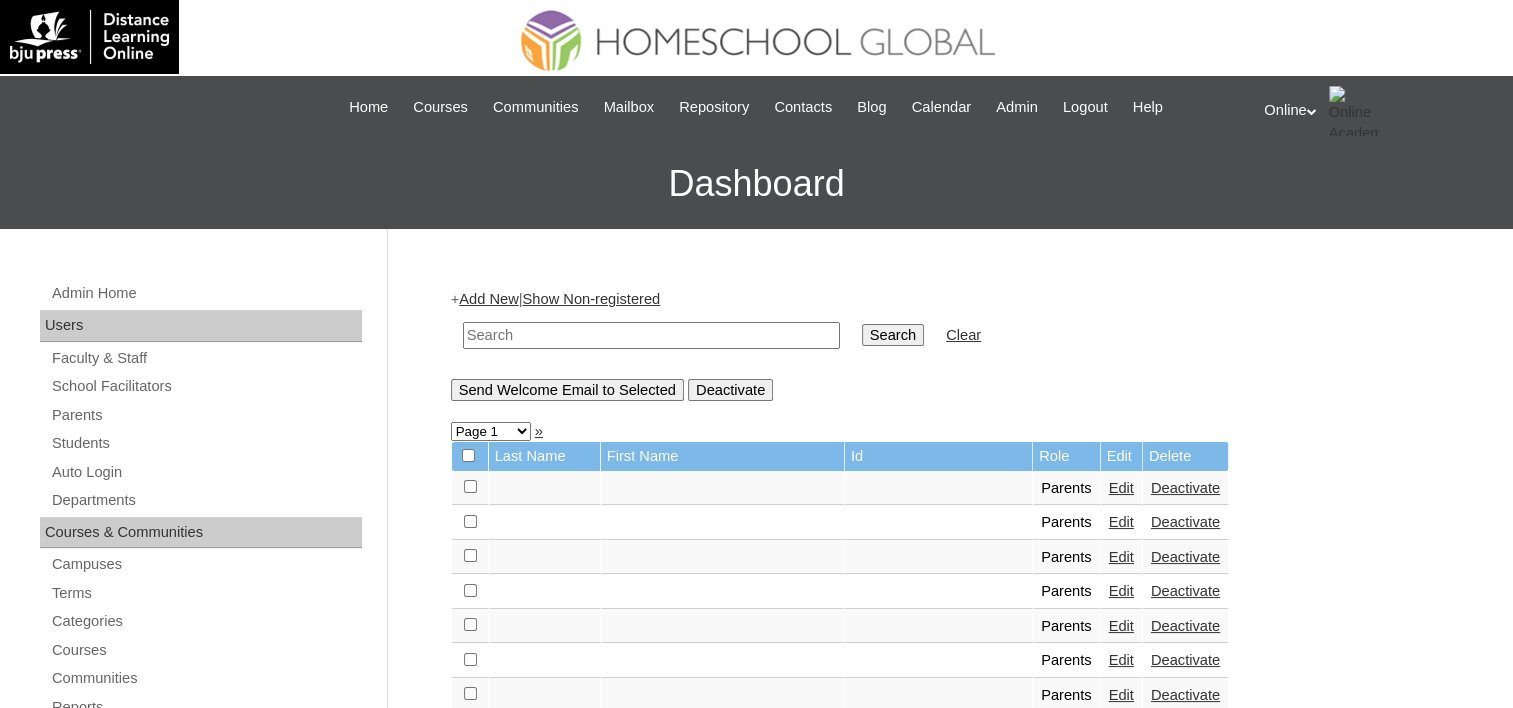 click on "Add New" at bounding box center (488, 299) 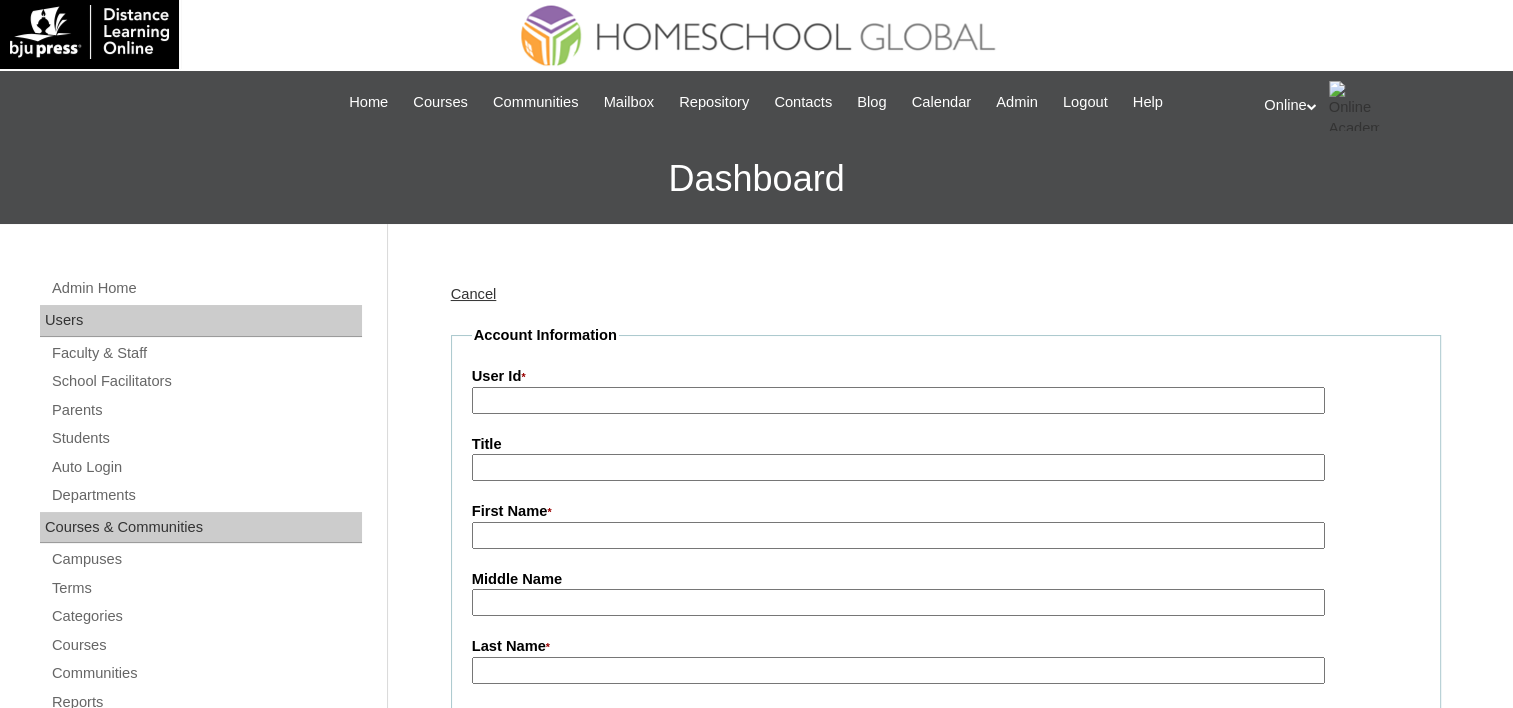 scroll, scrollTop: 0, scrollLeft: 0, axis: both 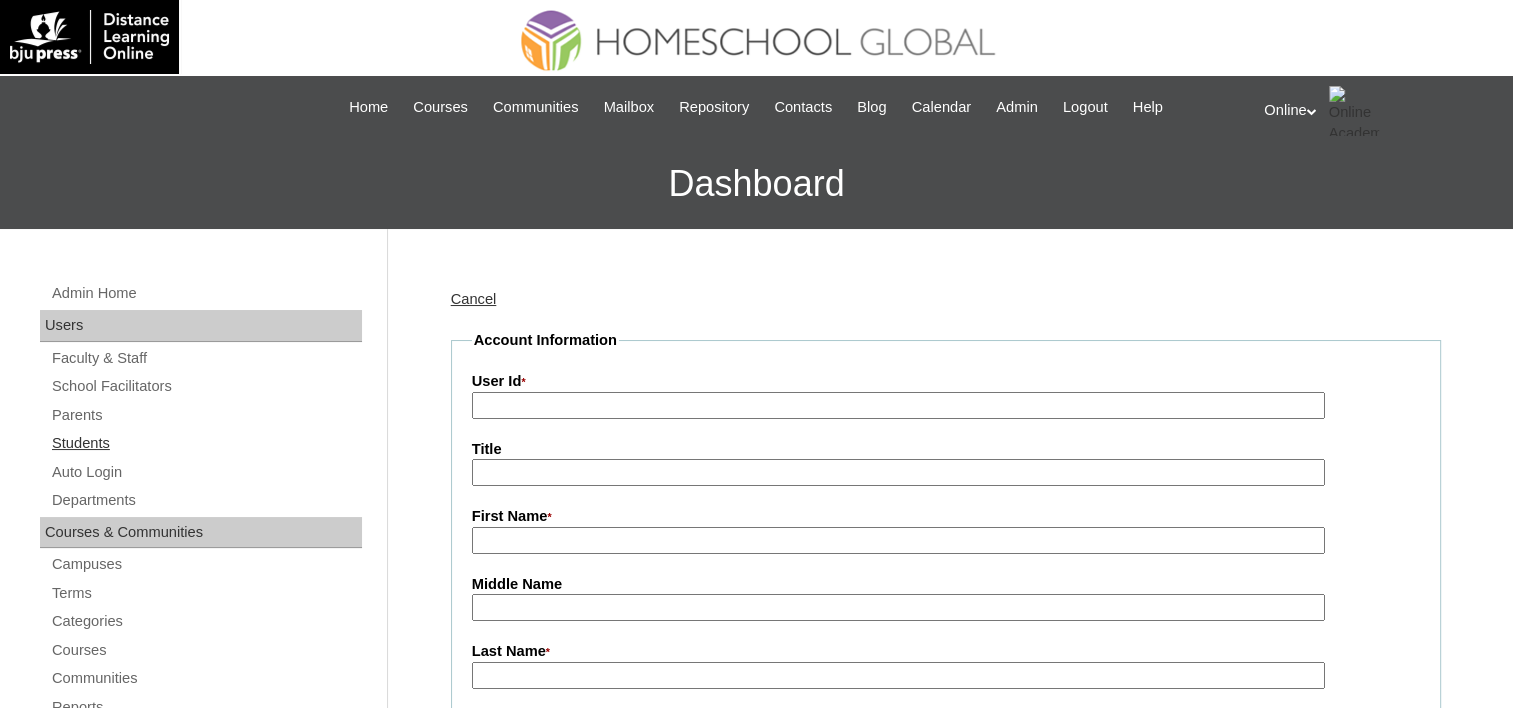 click on "Students" at bounding box center [206, 443] 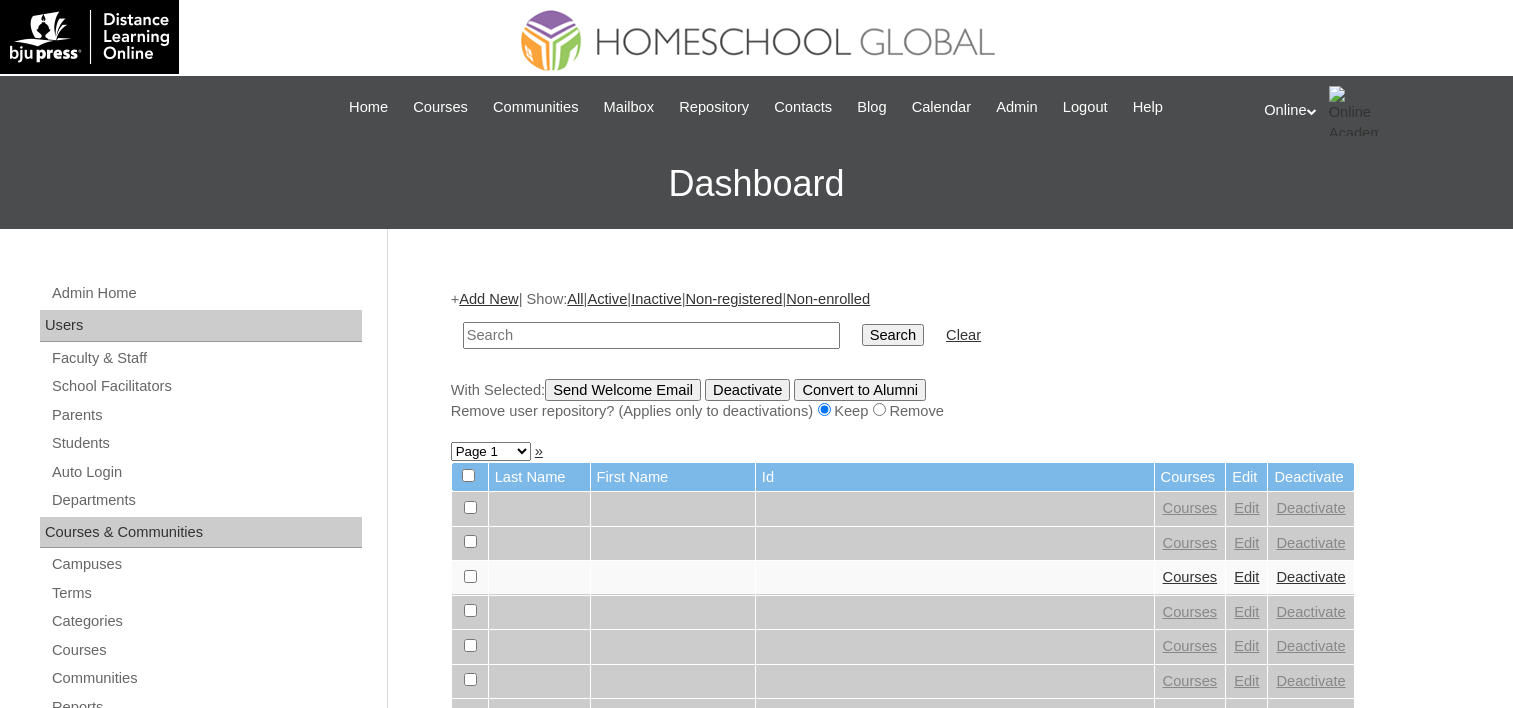 scroll, scrollTop: 0, scrollLeft: 0, axis: both 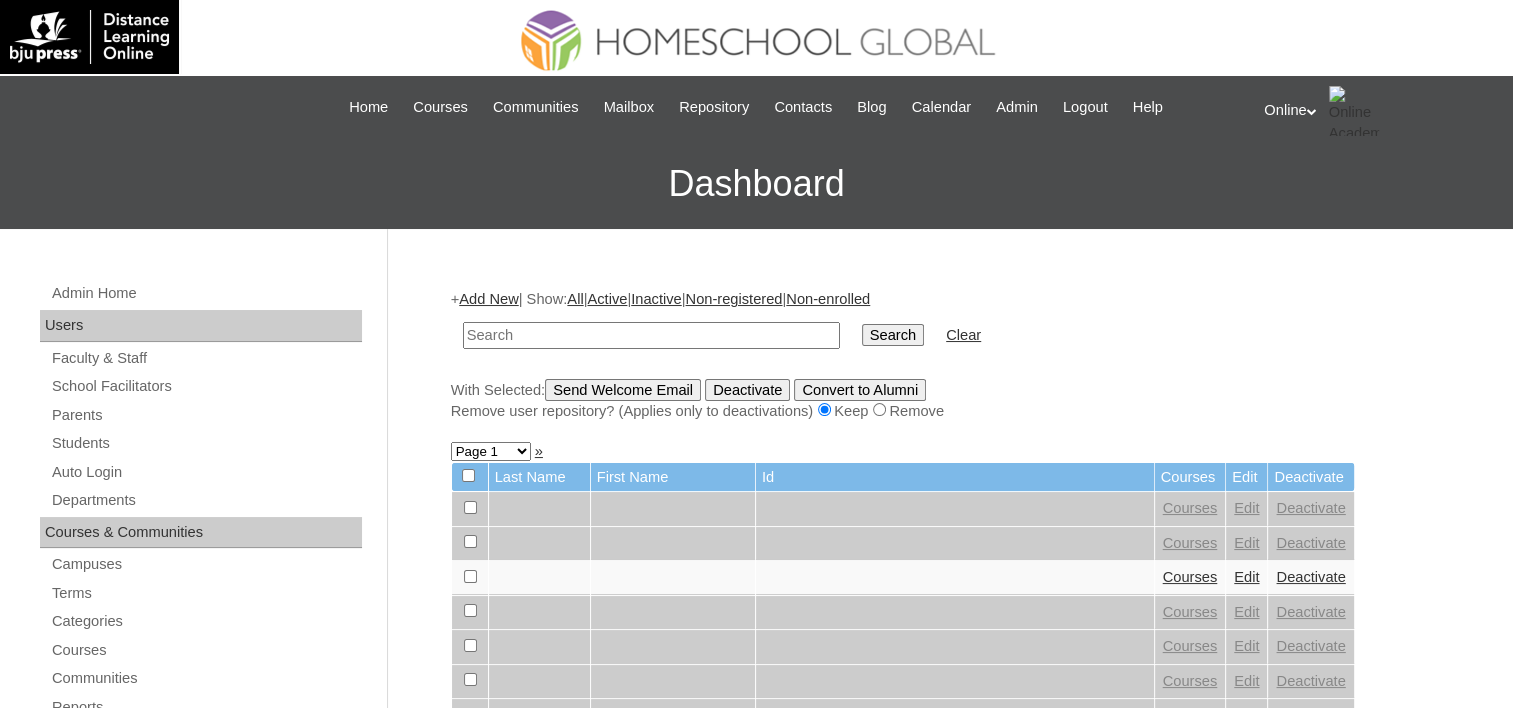 click on "Add New" at bounding box center (488, 299) 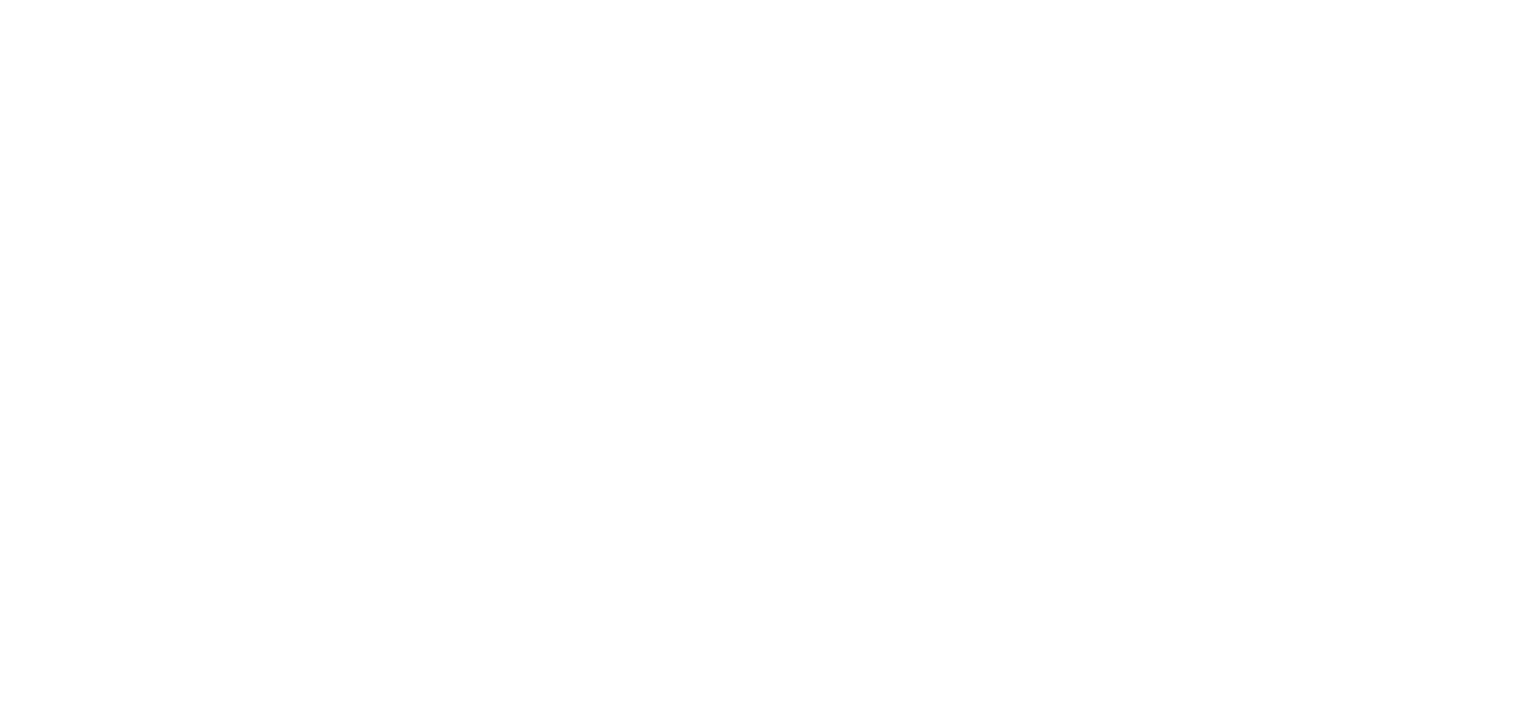 scroll, scrollTop: 0, scrollLeft: 0, axis: both 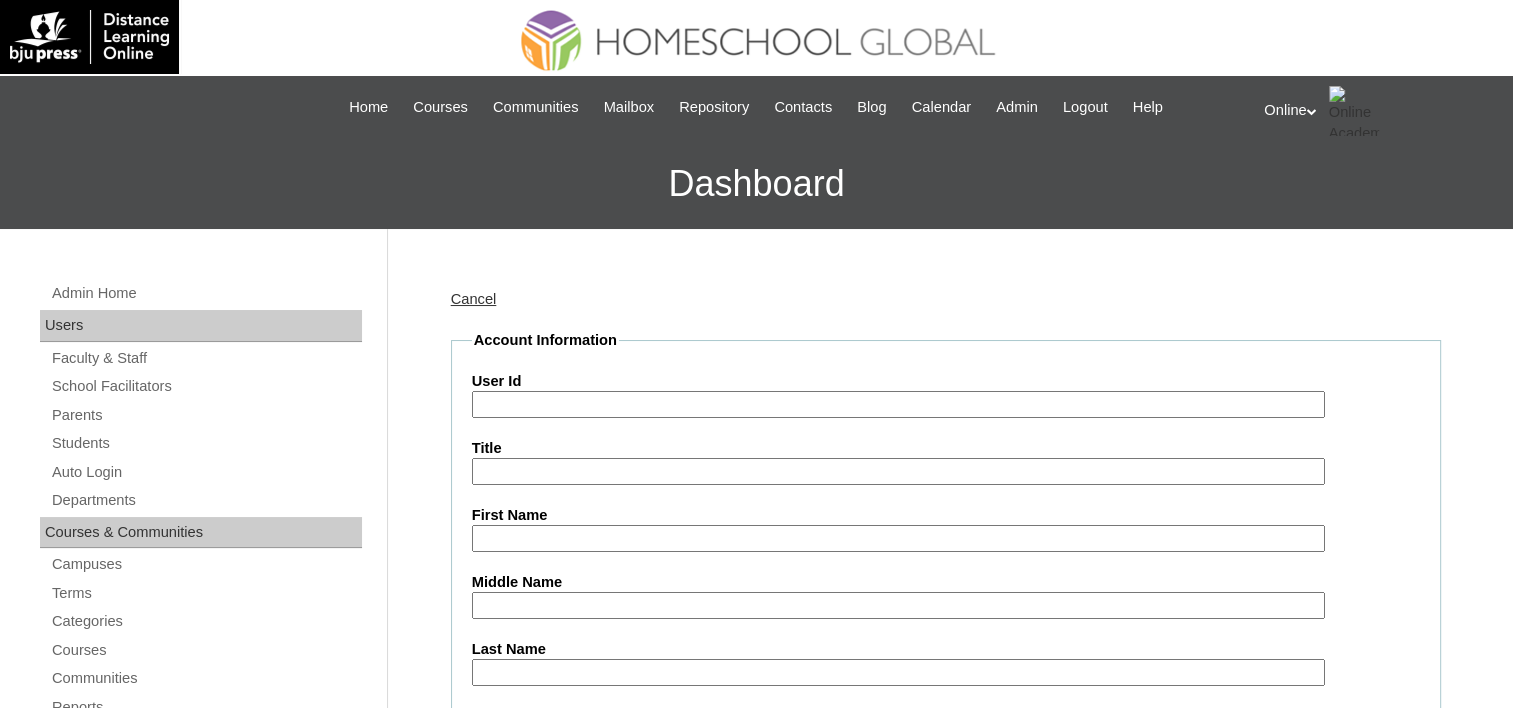 click on "First Name" at bounding box center (898, 538) 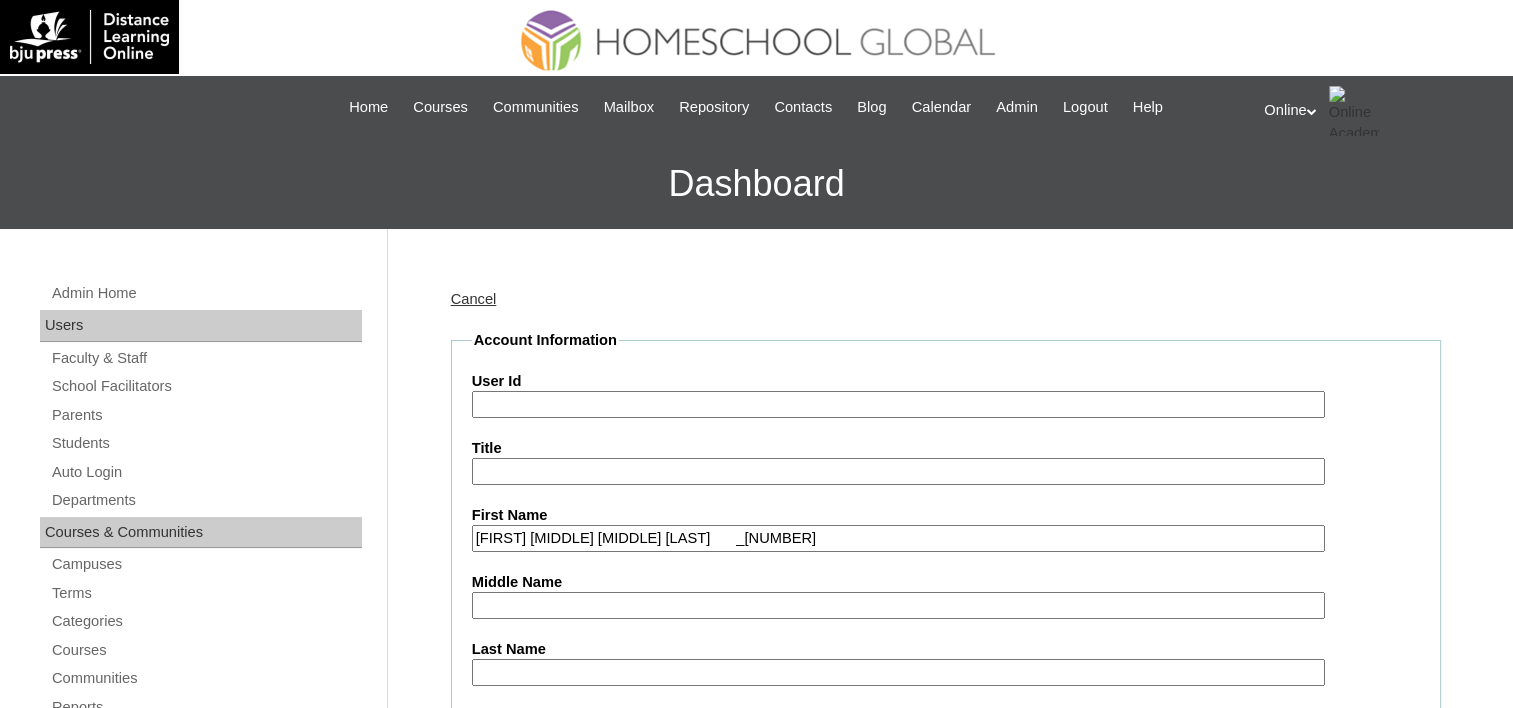 type on "[FIRST] [MIDDLE] [MIDDLE] [LAST]	_[NUMBER]" 